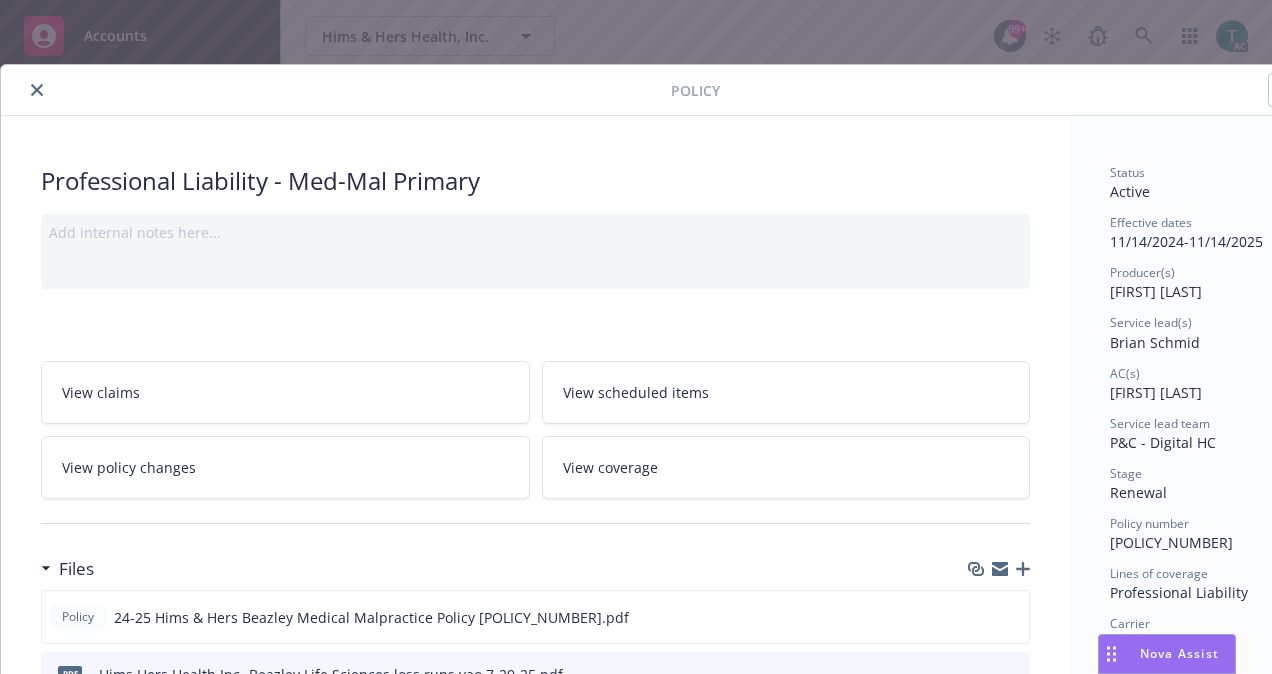 scroll, scrollTop: 0, scrollLeft: 0, axis: both 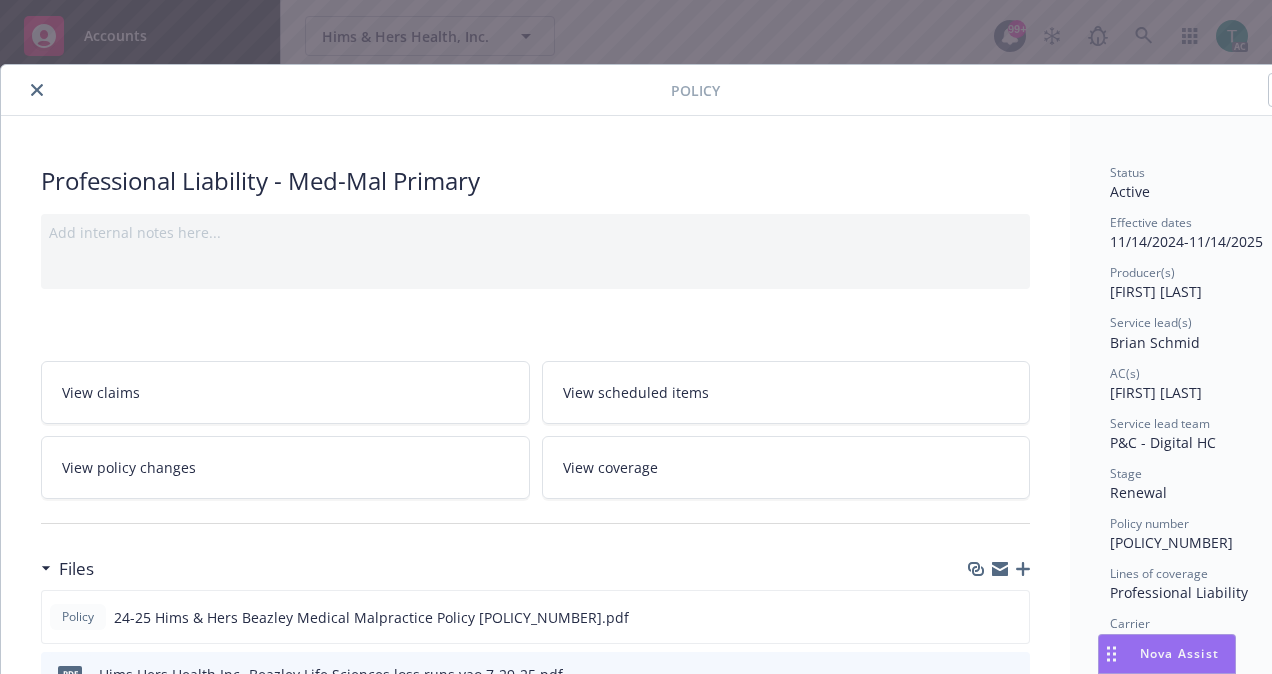 click 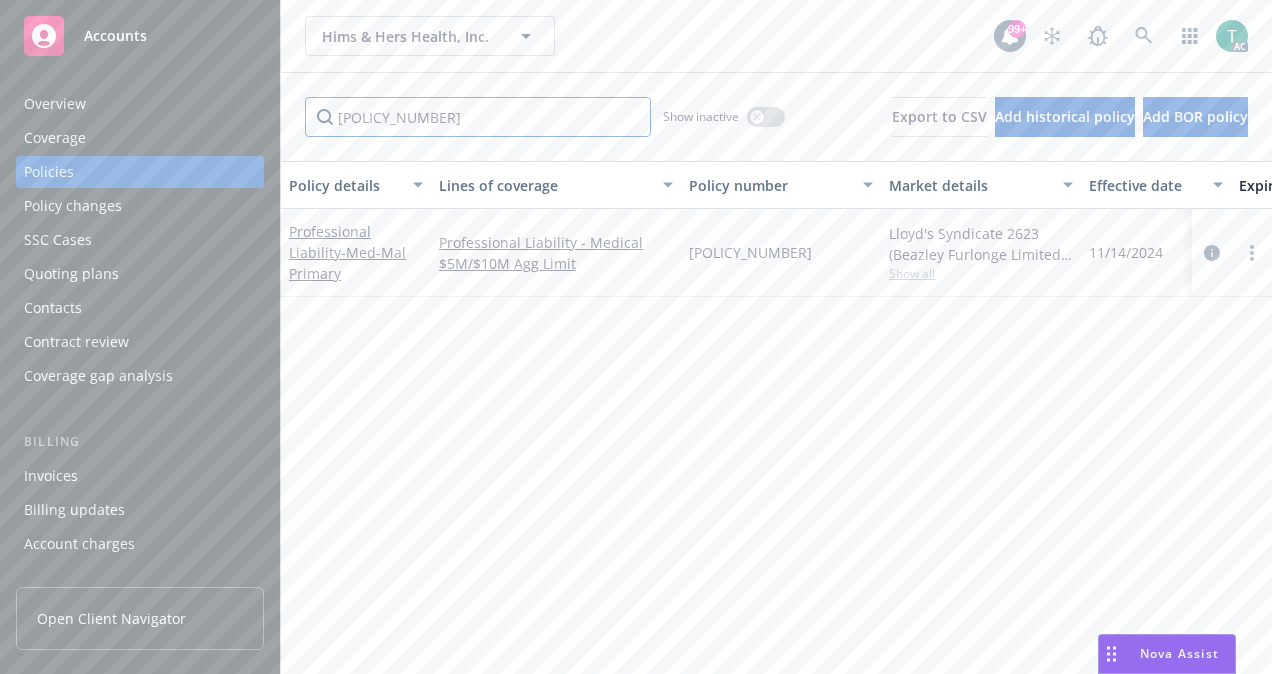 click on "[POLICY_NUMBER]" at bounding box center [478, 117] 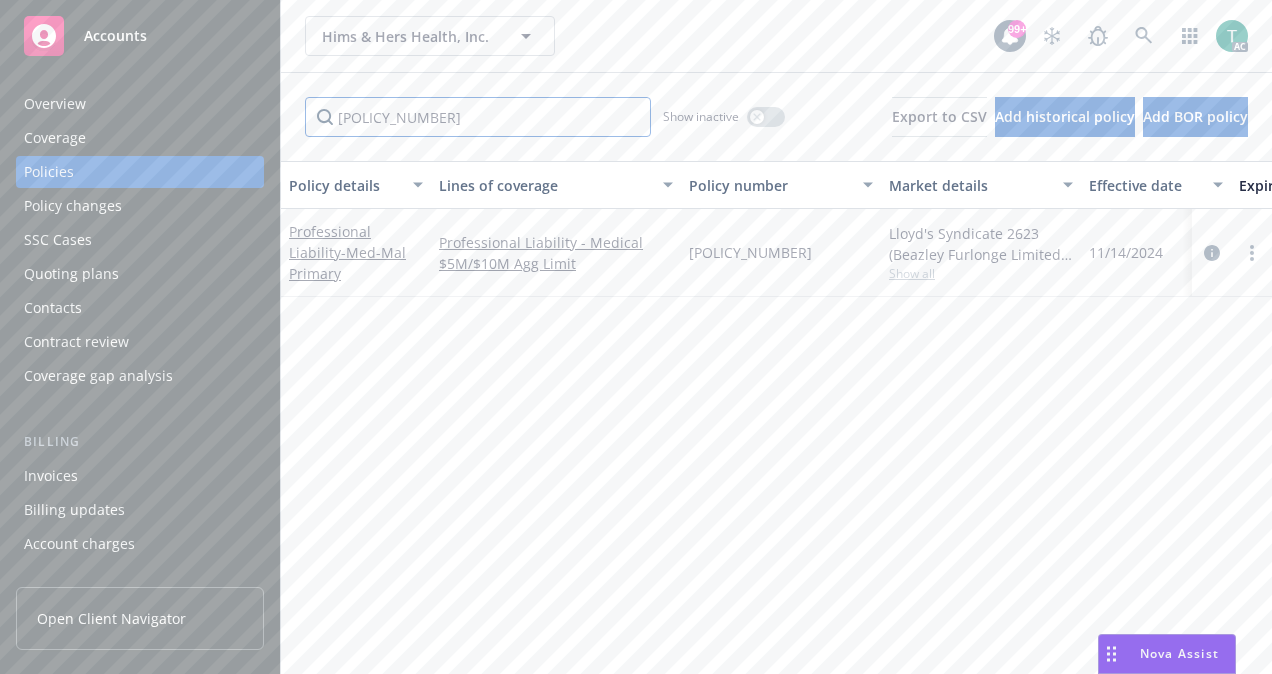 type on "W" 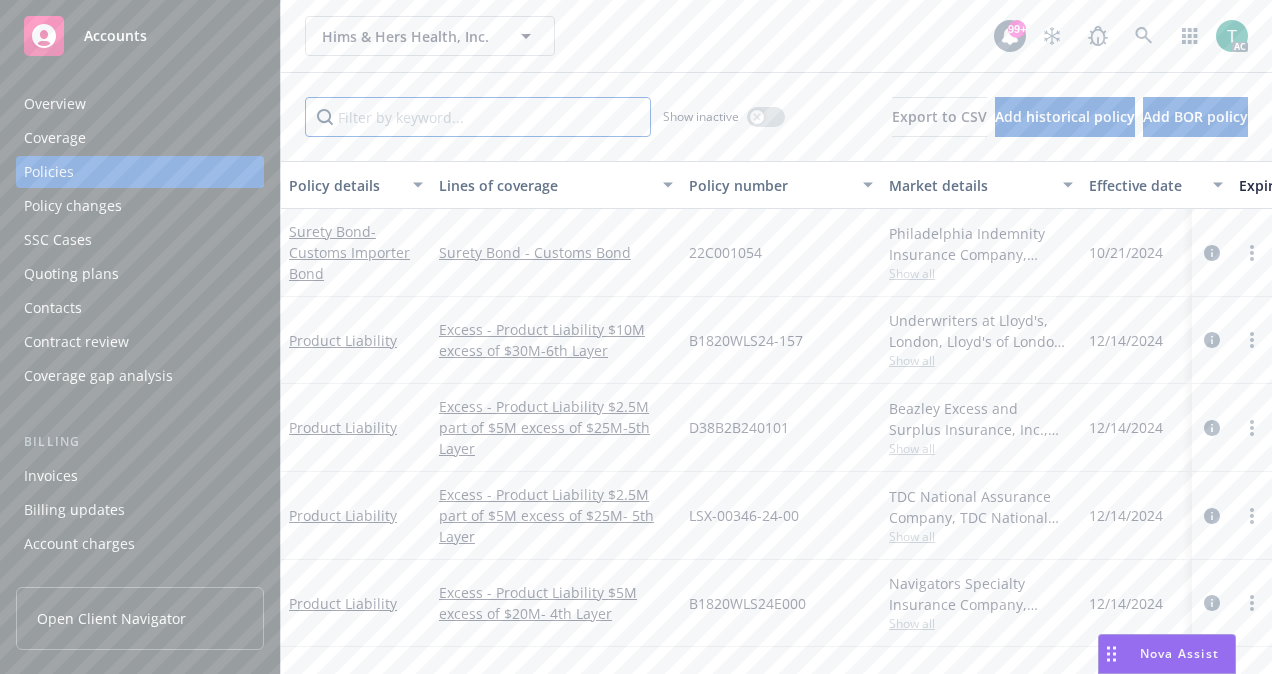 paste on "LSS2000455" 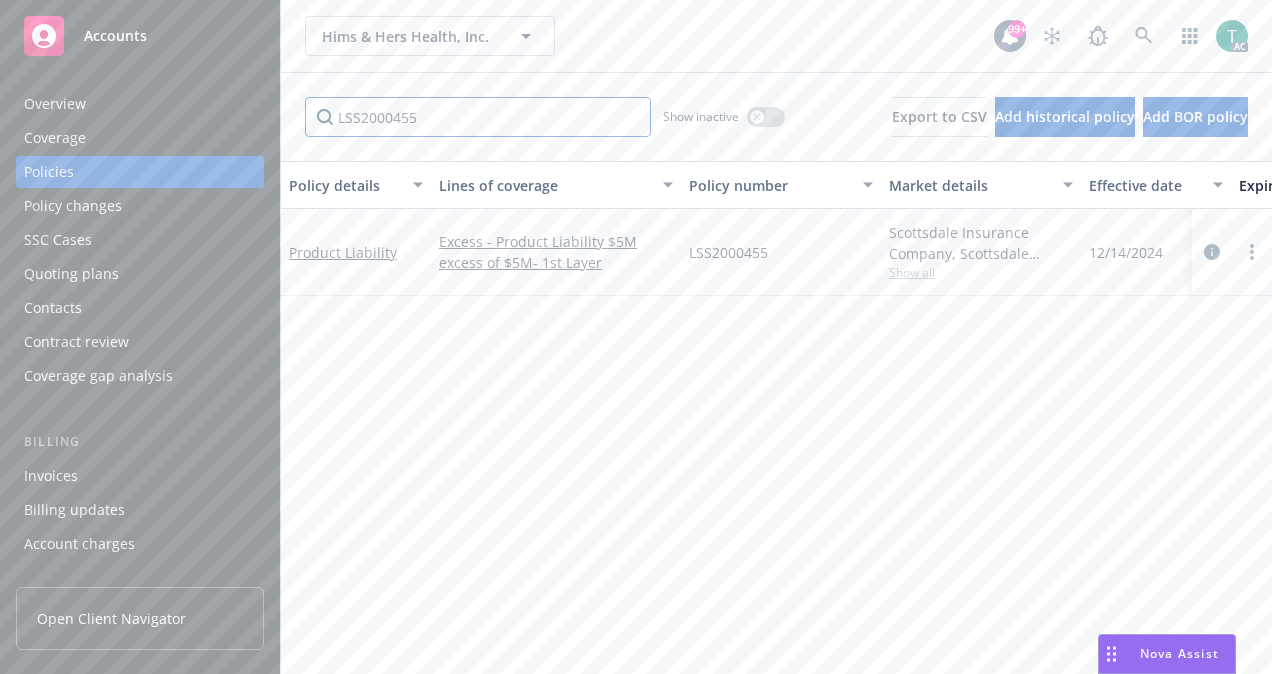 type on "LSS2000455" 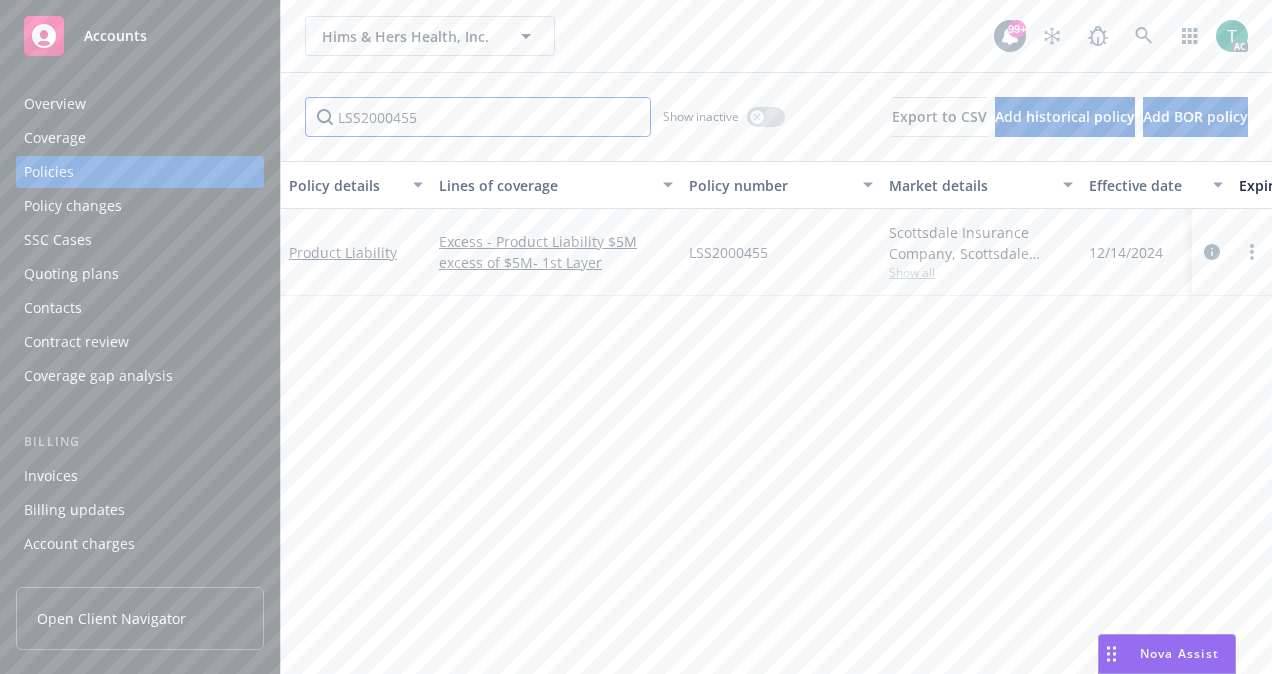 drag, startPoint x: 448, startPoint y: 132, endPoint x: 226, endPoint y: 155, distance: 223.18826 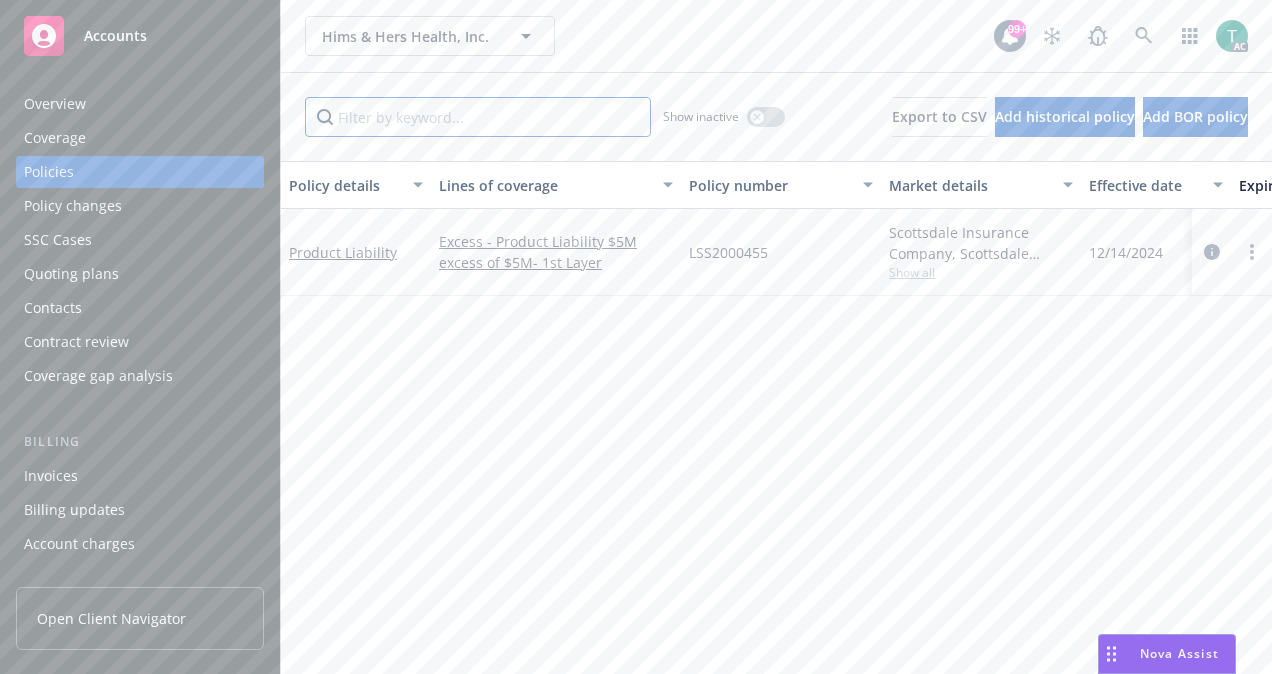paste on "[POLICY_NUMBER]" 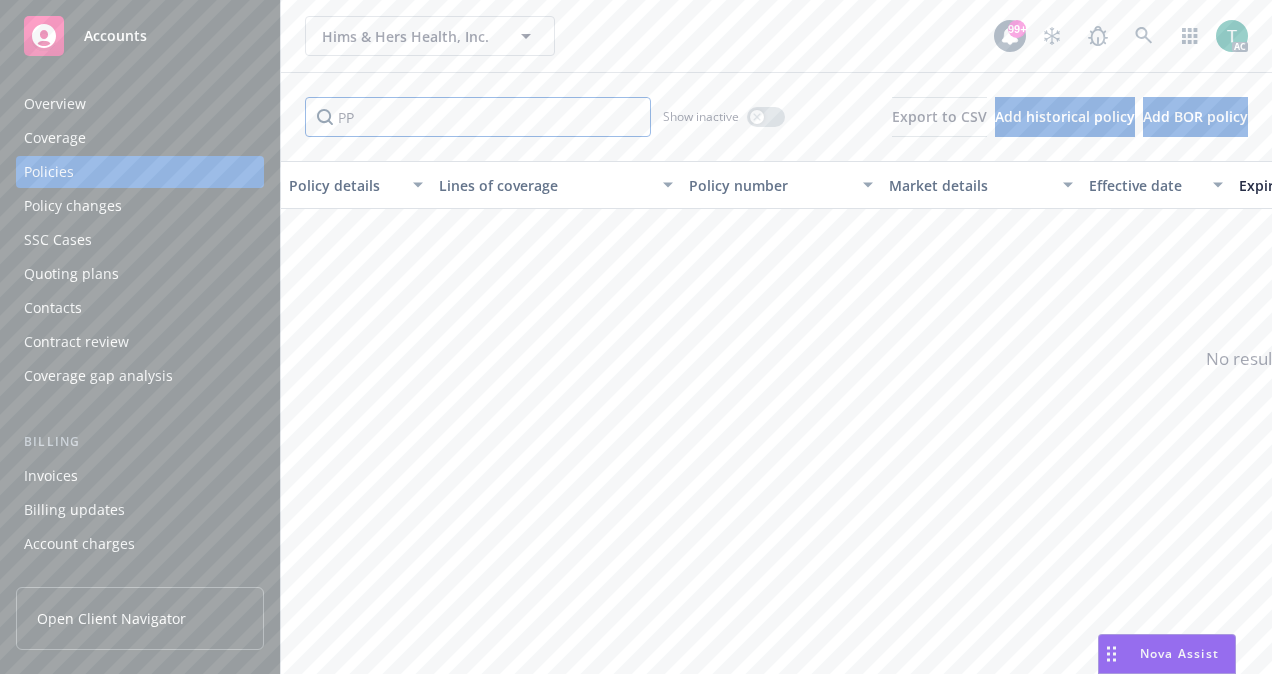 type on "P" 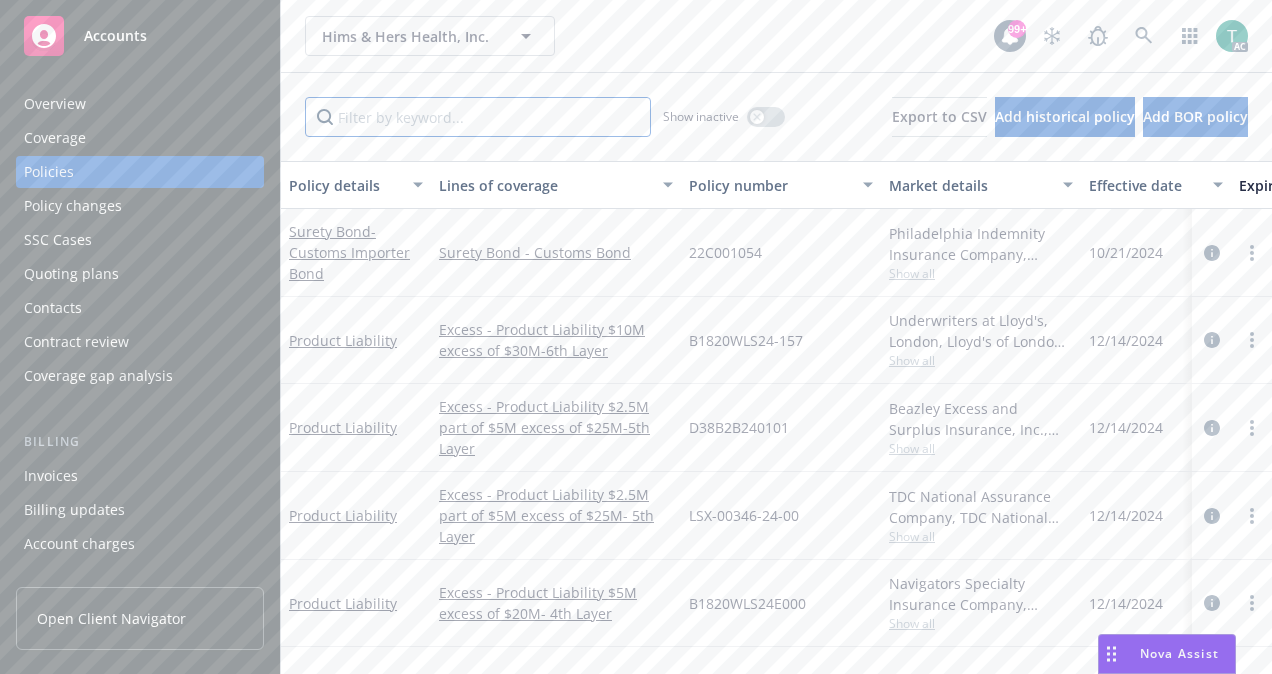 click at bounding box center [478, 117] 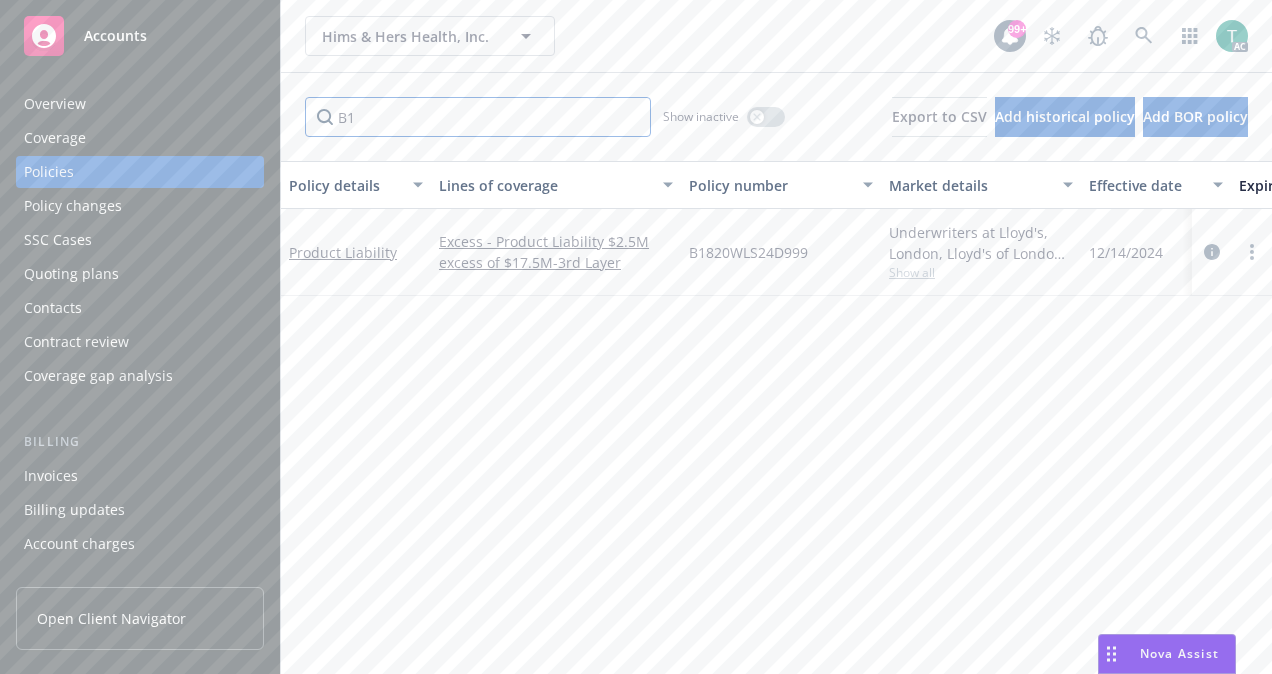 type on "B" 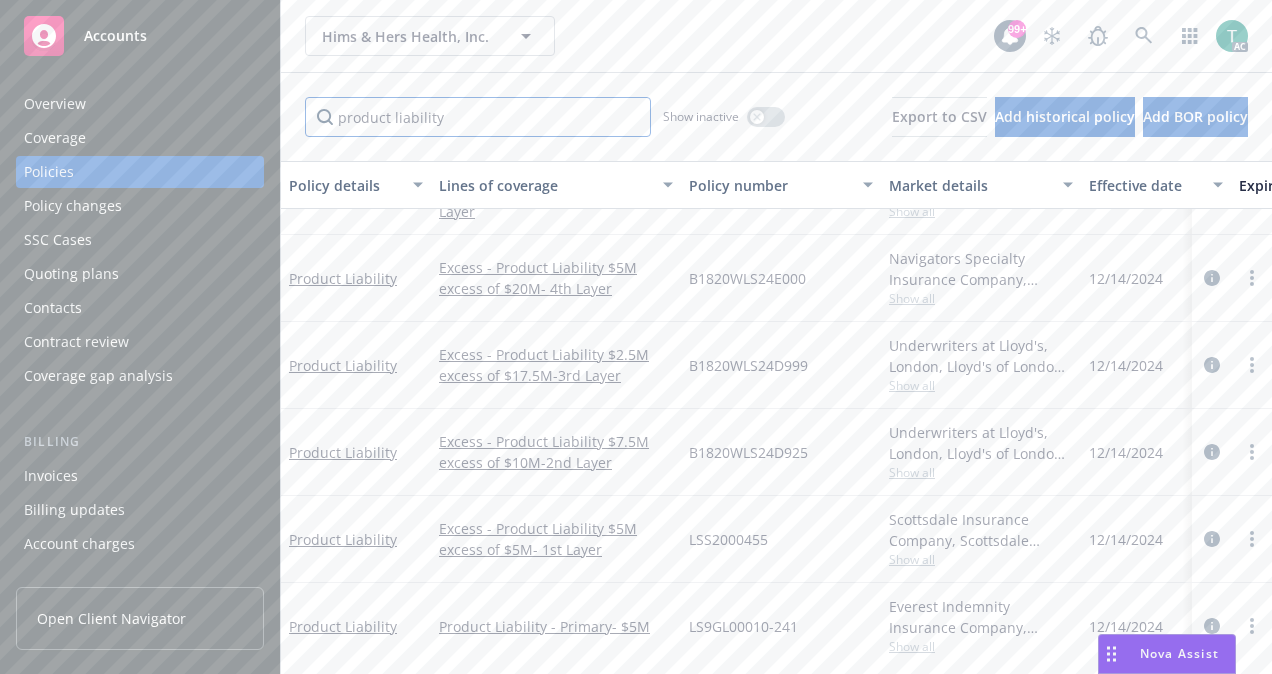 scroll, scrollTop: 246, scrollLeft: 0, axis: vertical 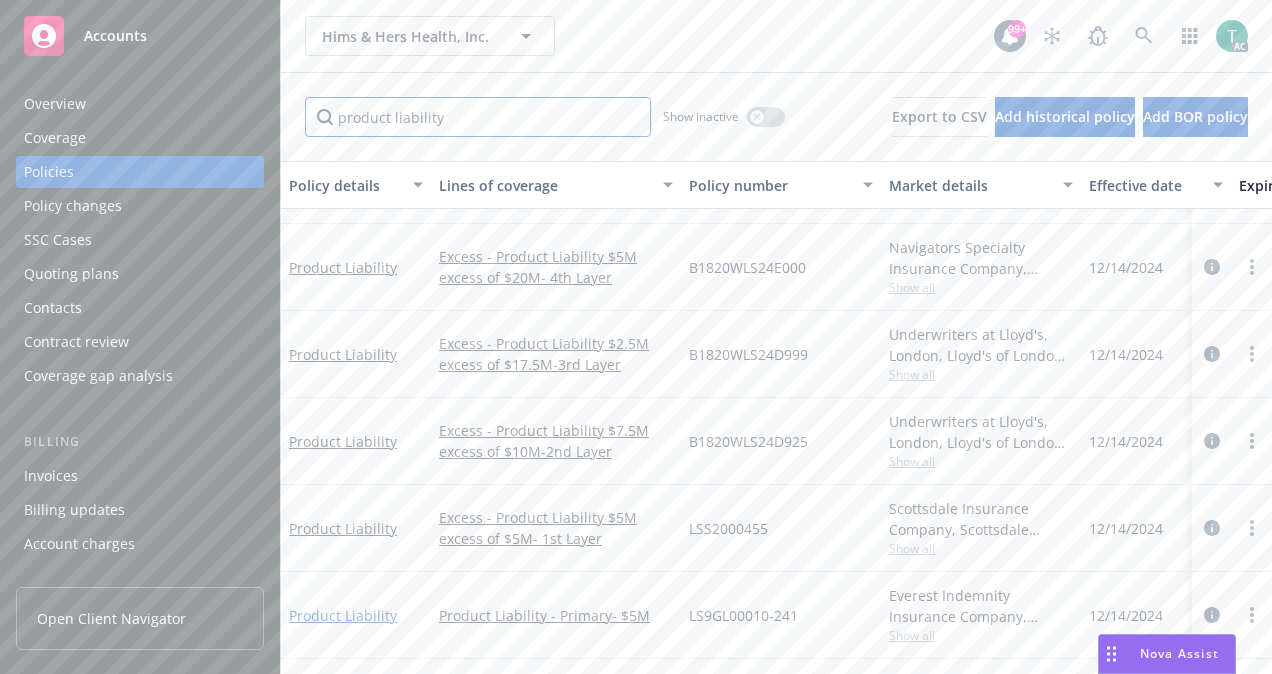 type on "product liability" 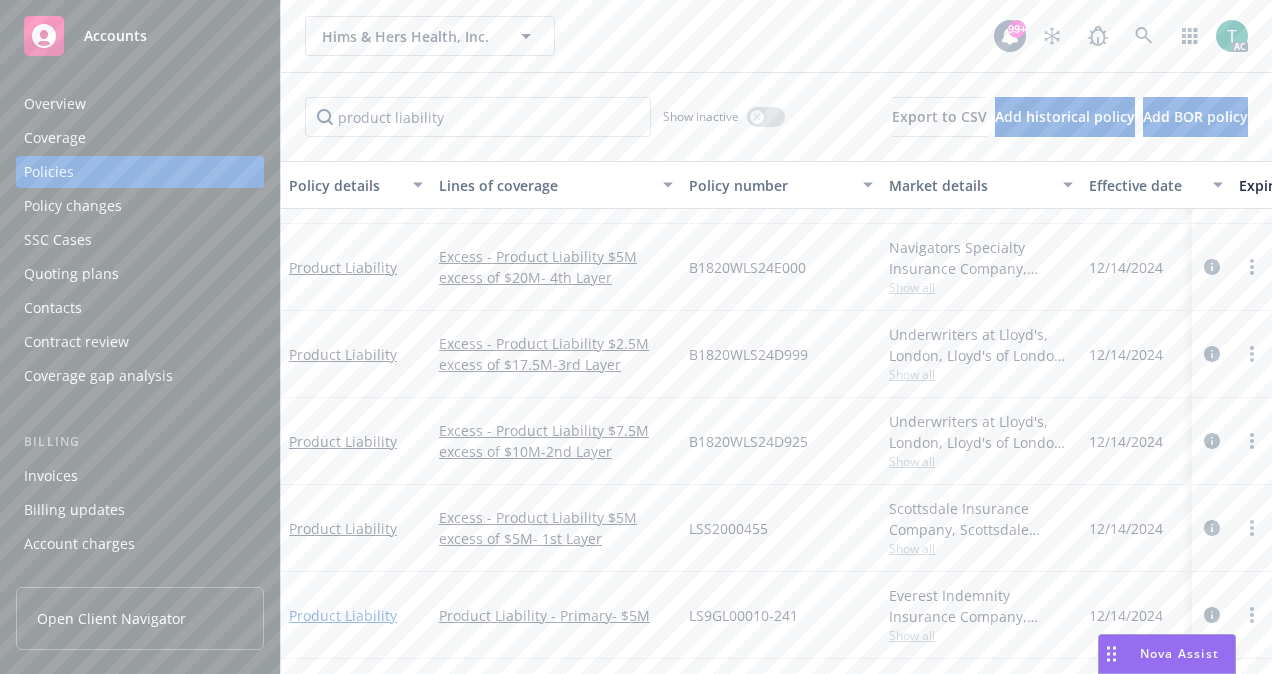 click on "Product Liability" at bounding box center (343, 615) 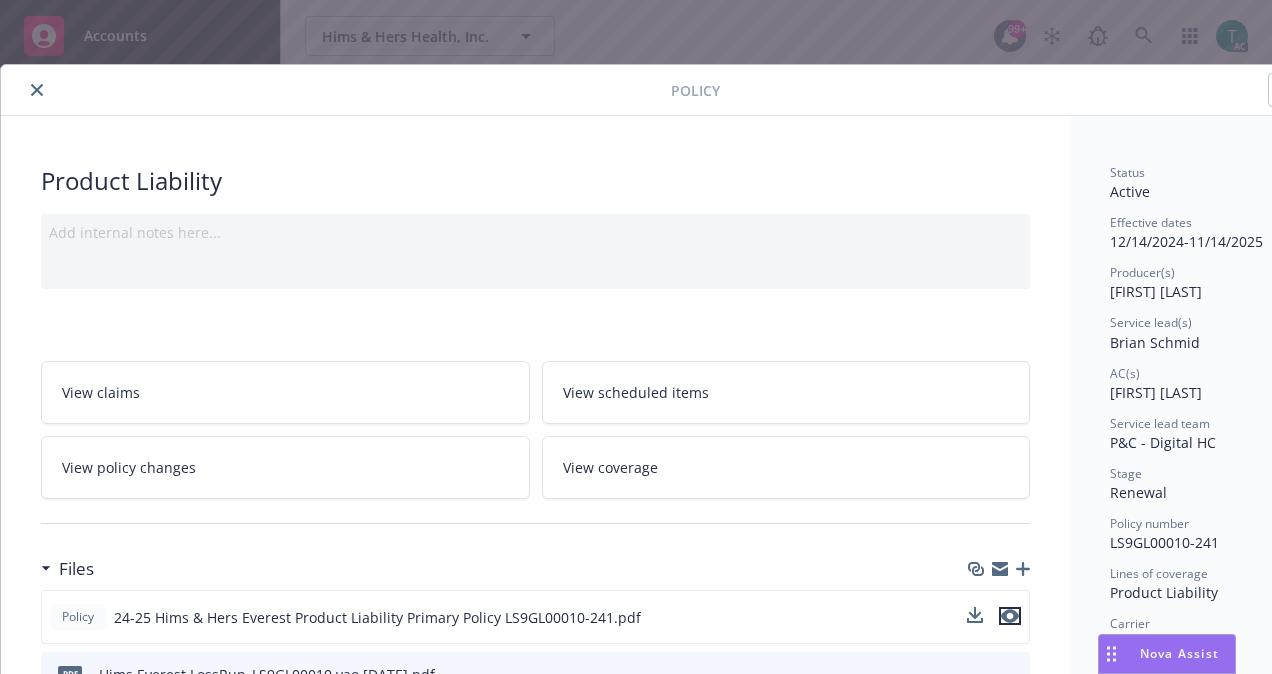 click 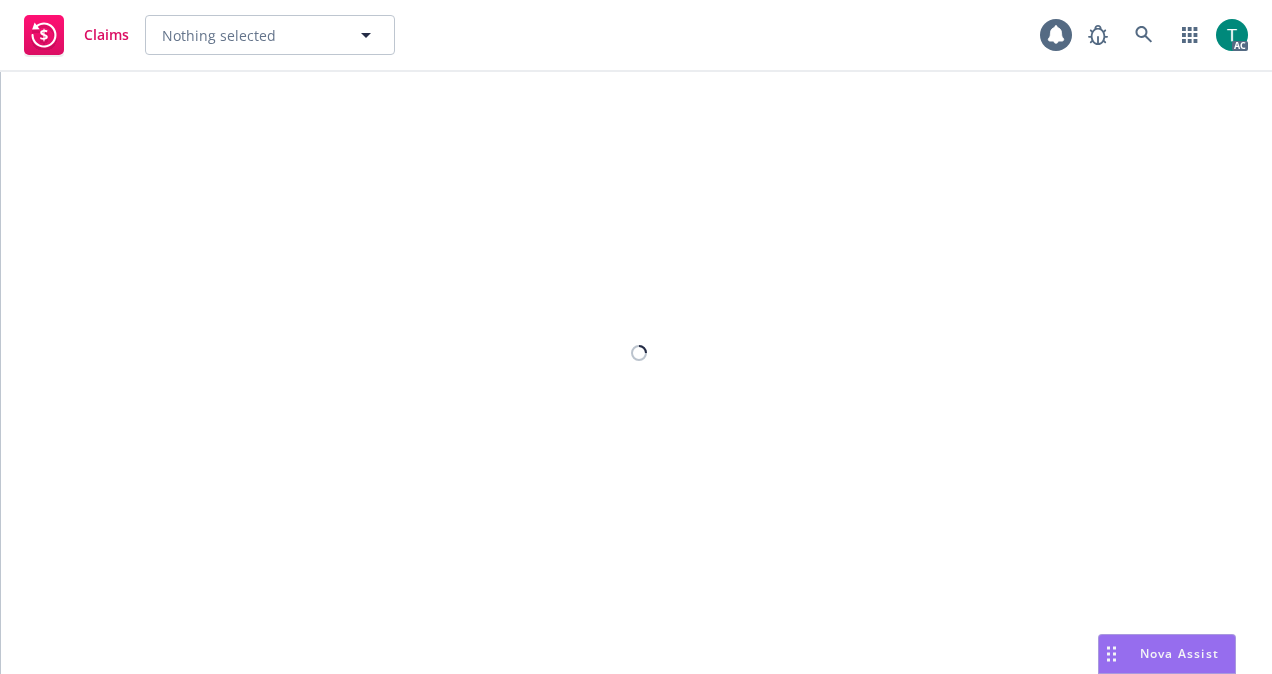scroll, scrollTop: 0, scrollLeft: 0, axis: both 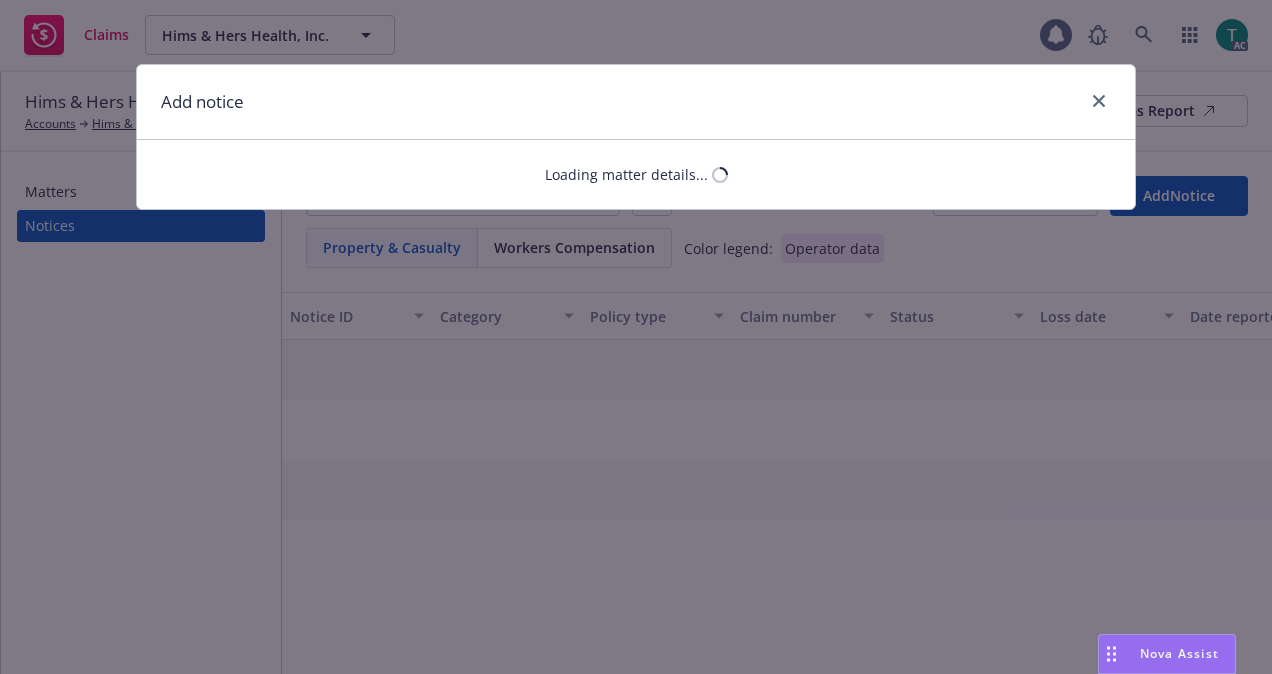 select on "UMBRELLA_EXCESS" 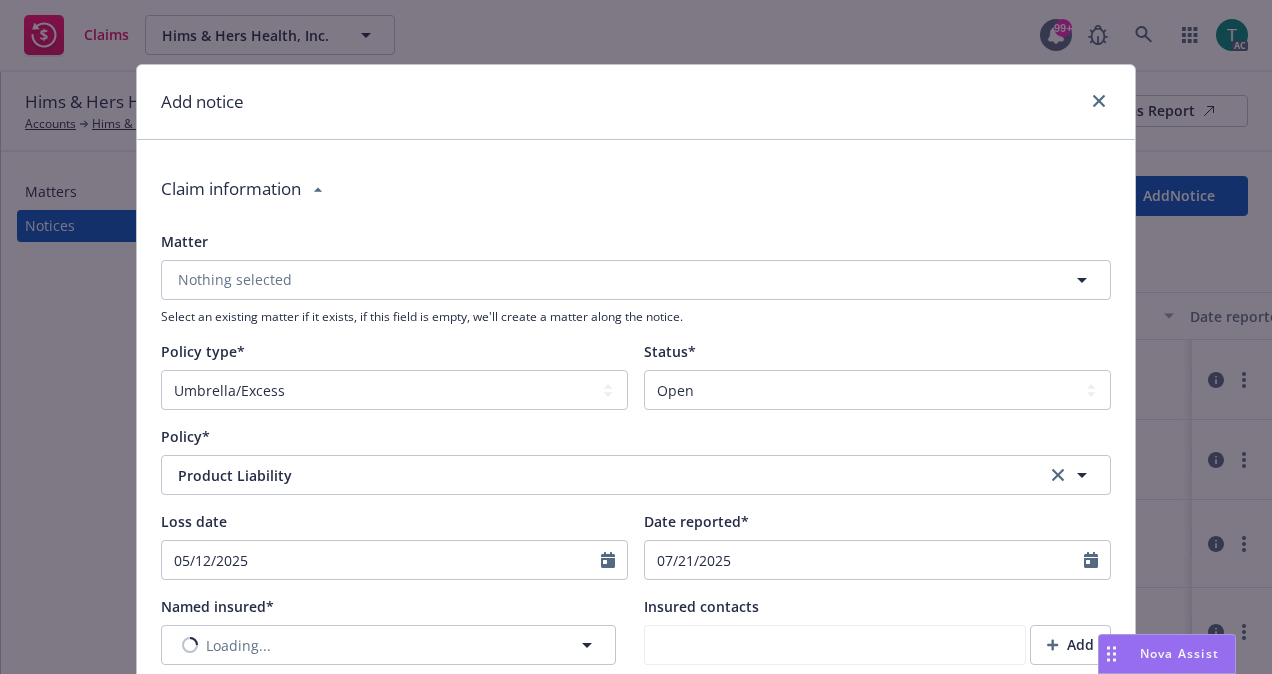 type on "x" 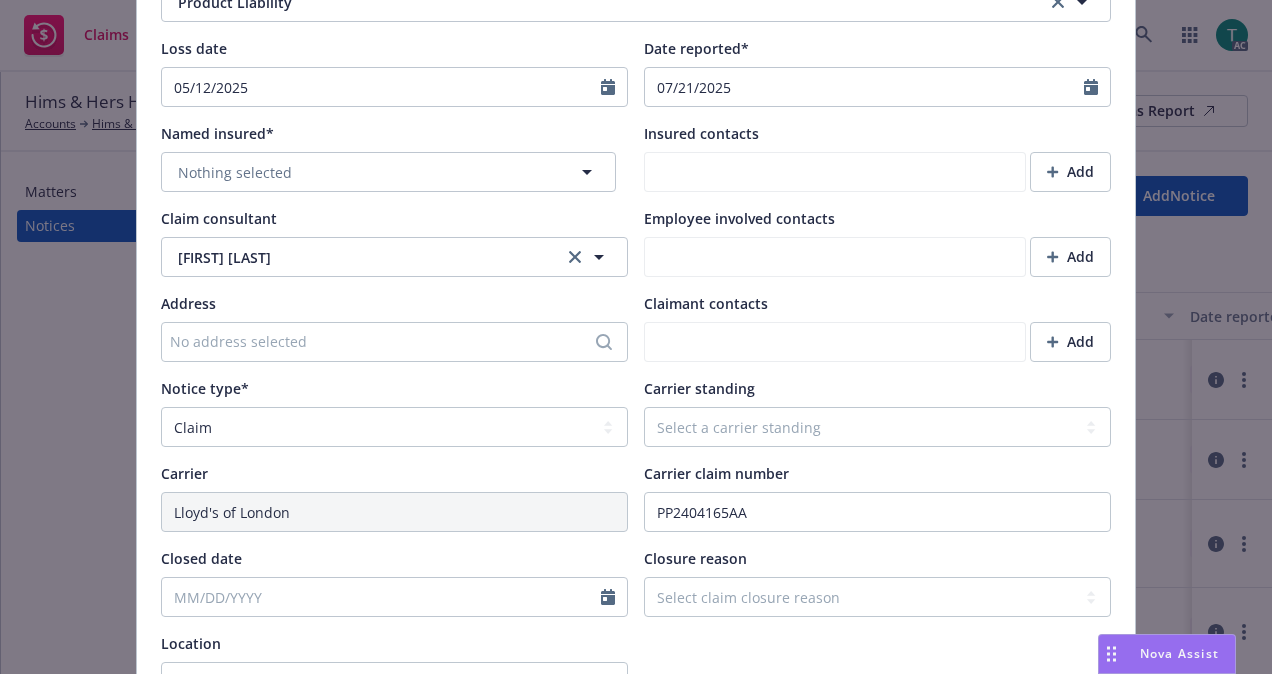 scroll, scrollTop: 476, scrollLeft: 0, axis: vertical 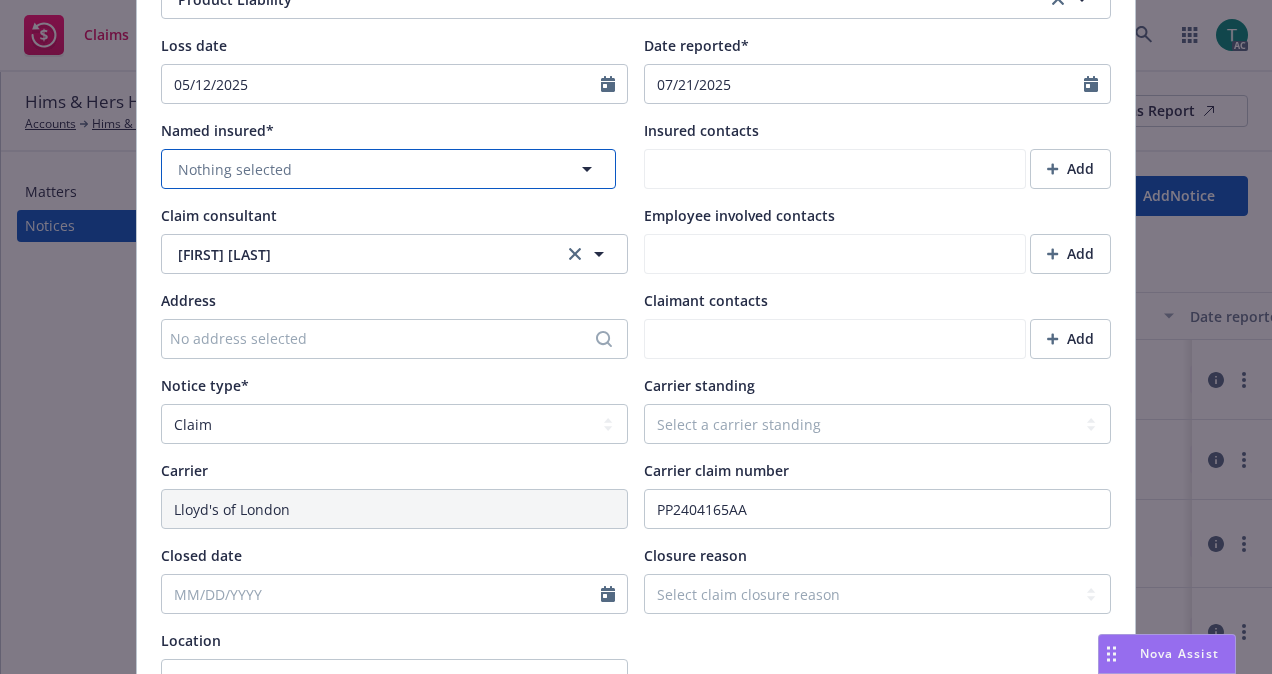 click on "Nothing selected" at bounding box center [388, 169] 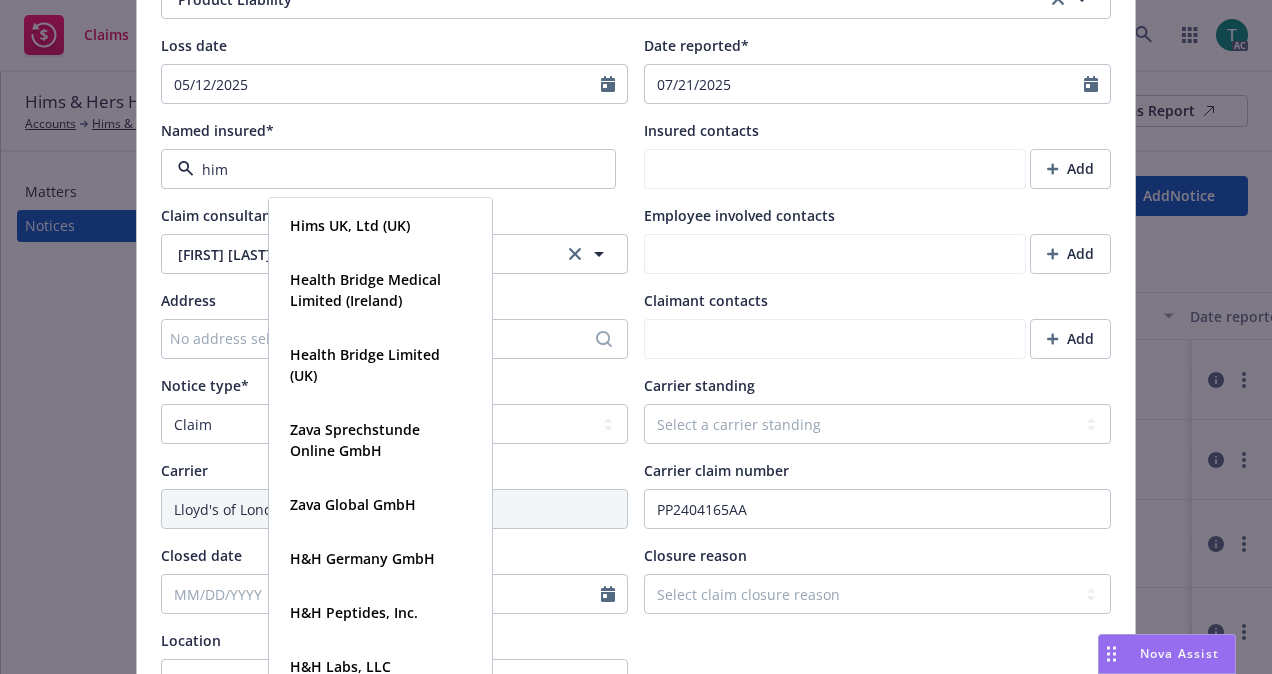 type on "hims" 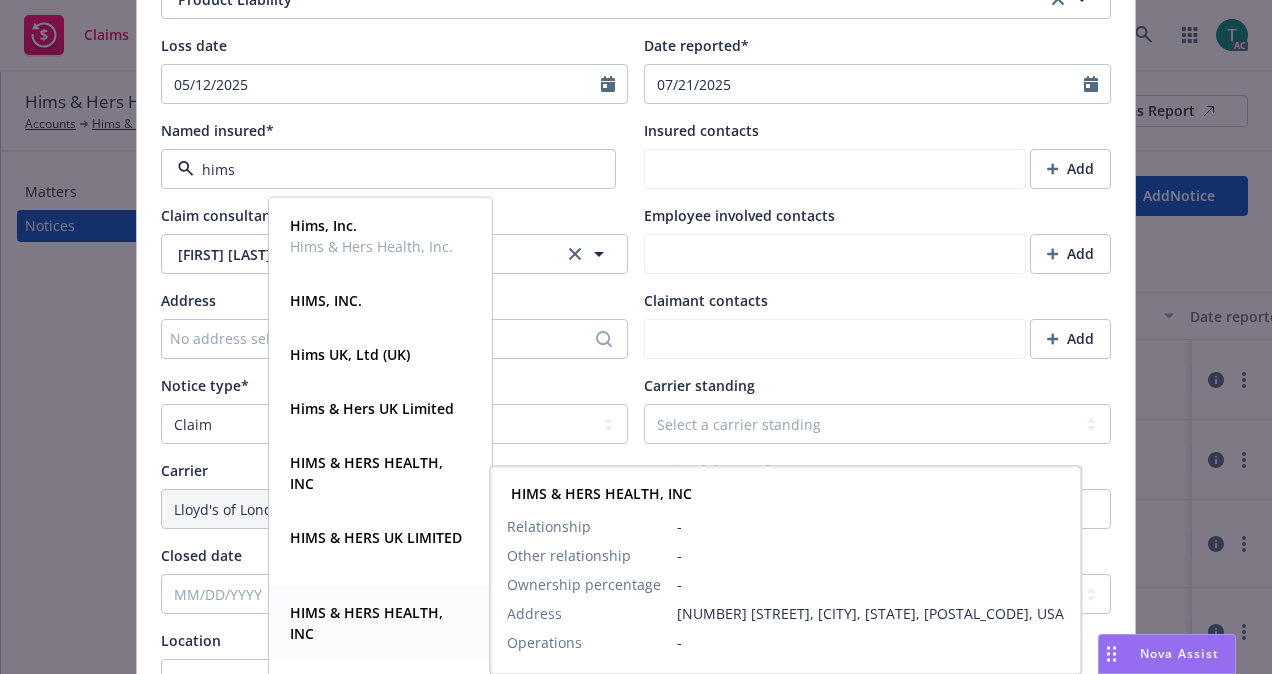 click on "HIMS & HERS HEALTH, INC" at bounding box center [366, 623] 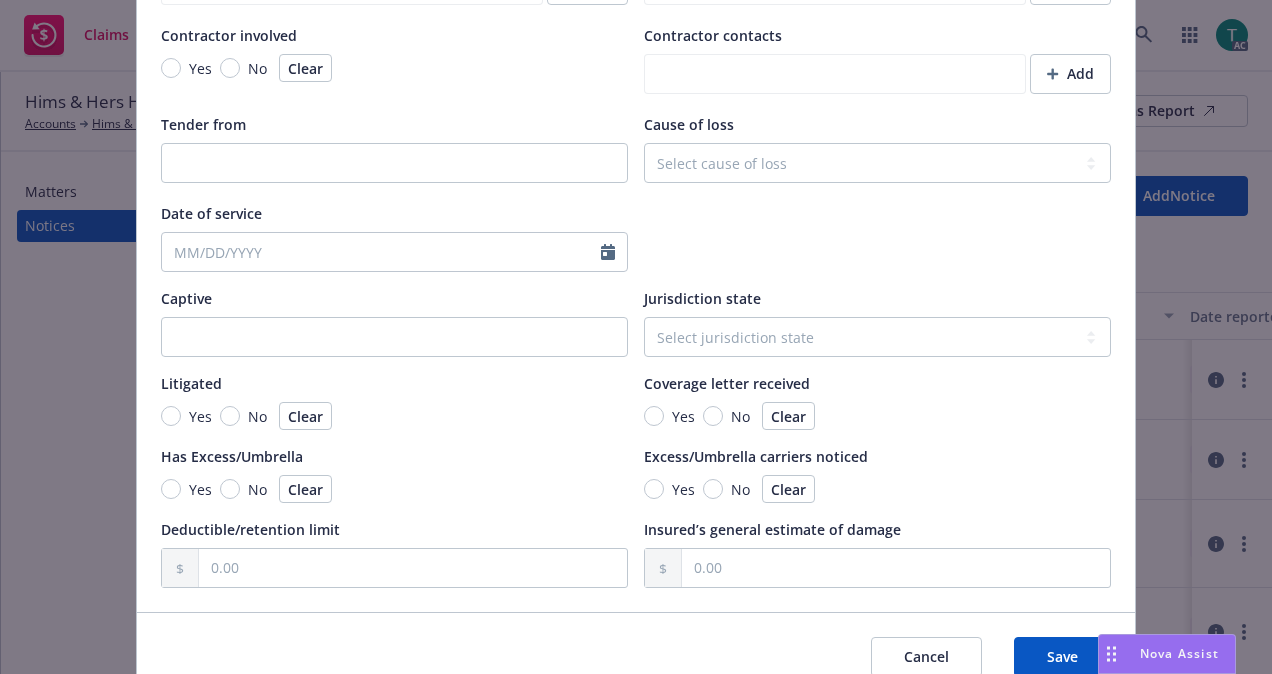 scroll, scrollTop: 1858, scrollLeft: 0, axis: vertical 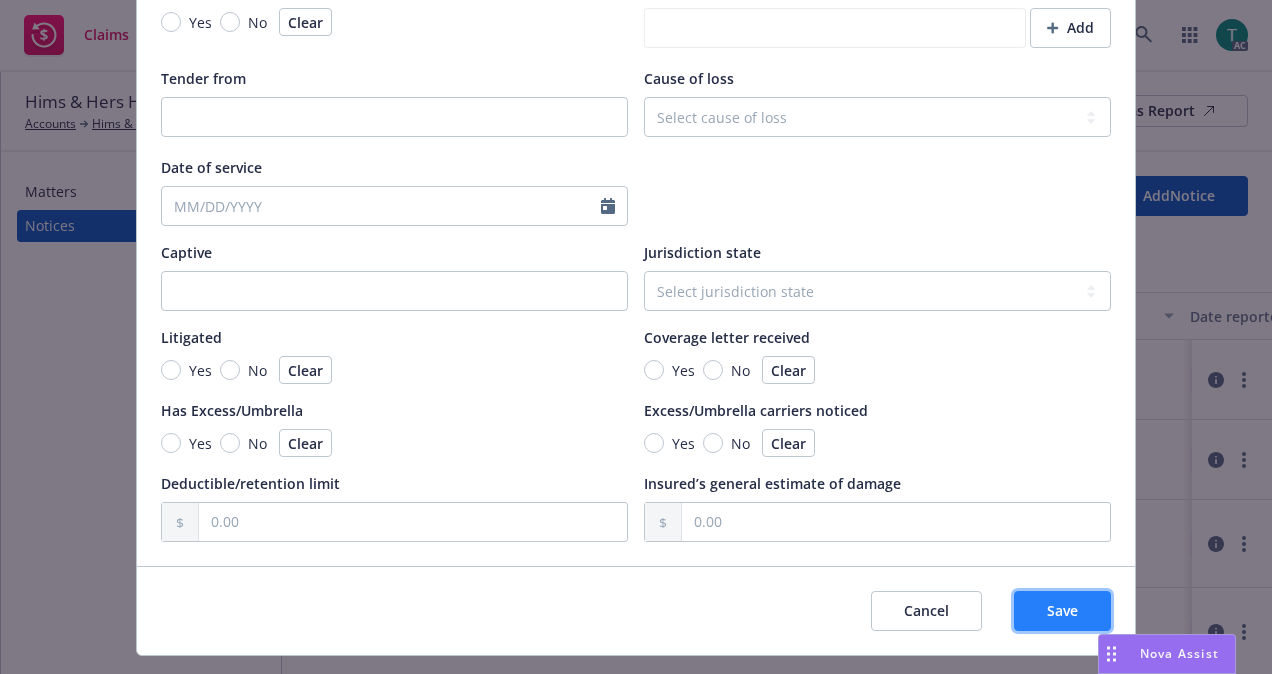 click on "Save" at bounding box center [1062, 610] 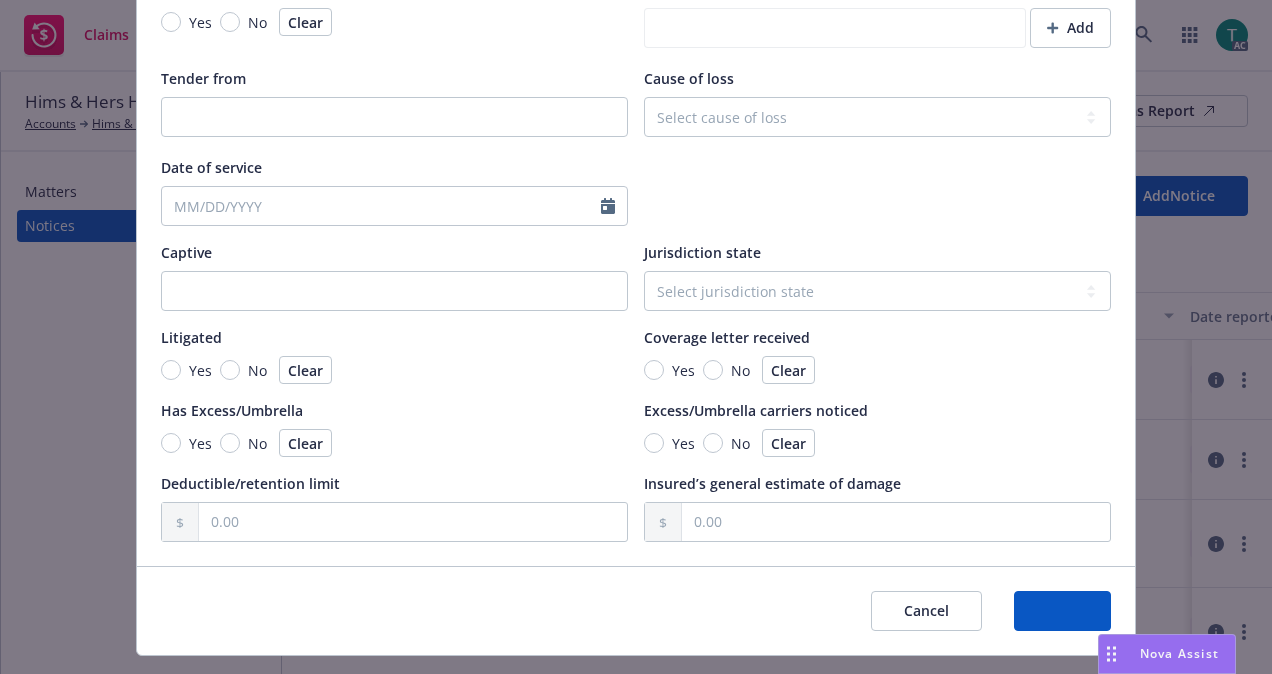 type on "x" 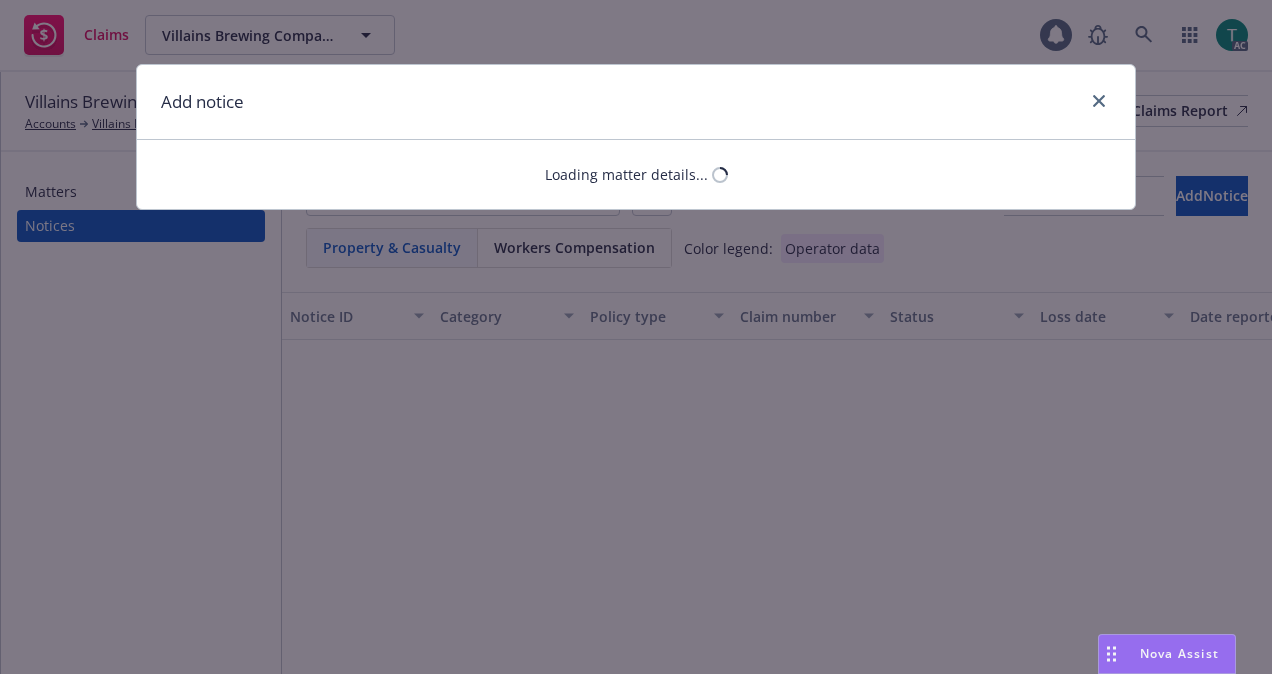 scroll, scrollTop: 0, scrollLeft: 0, axis: both 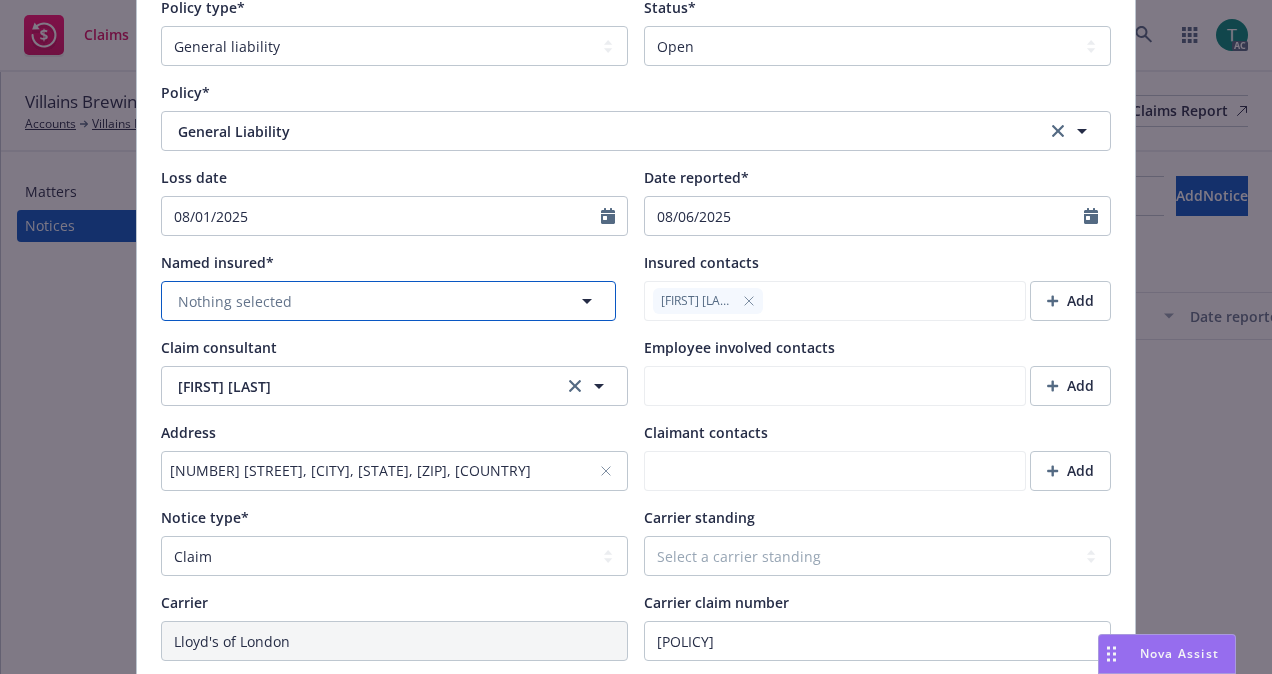 click on "Nothing selected" at bounding box center [388, 301] 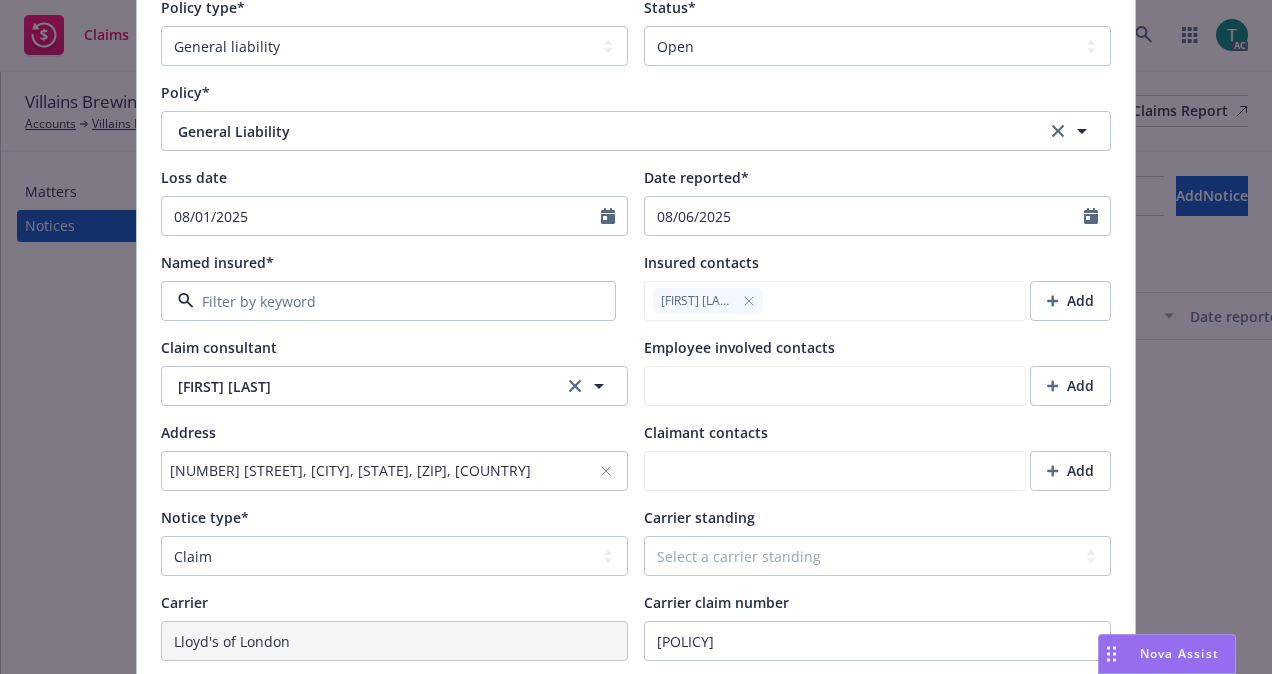 type on "x" 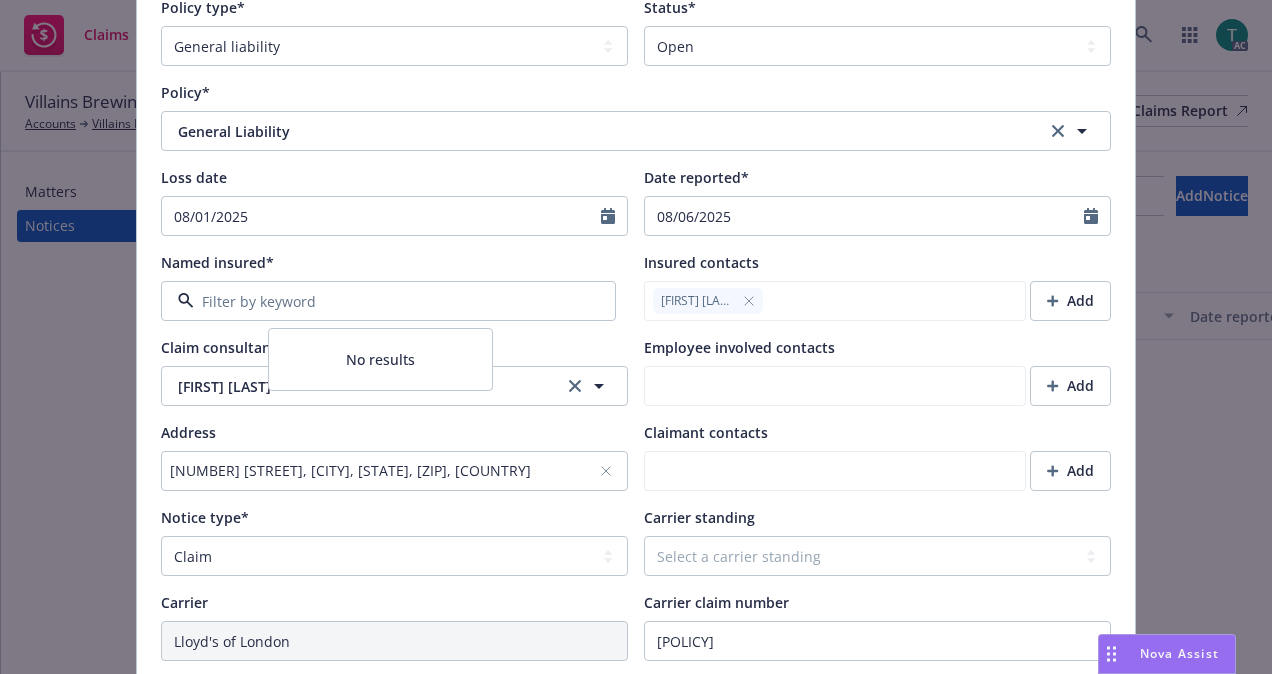 click at bounding box center [384, 301] 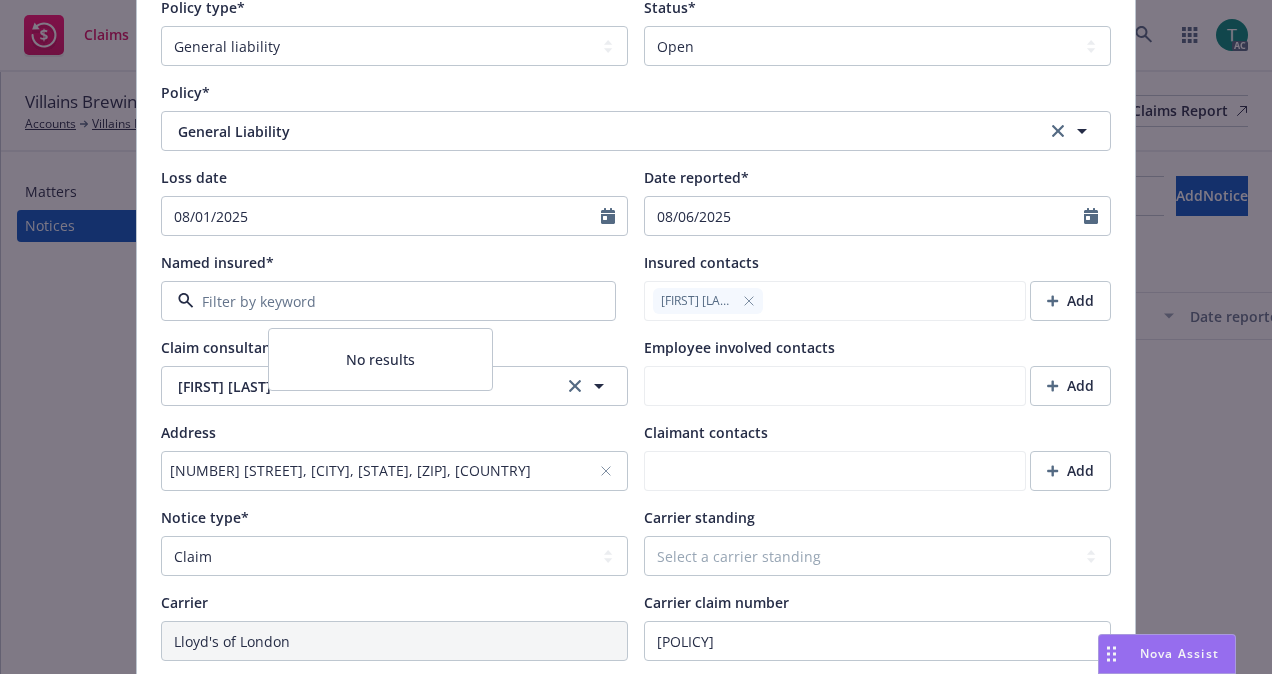 click on "Add notice Claim information Matter Nothing selected Select an existing matter if it exists, if this field is empty, we'll create a matter along the notice. Policy type* Select a policy type Auto Auto physical damage BTA Builders risk Business auto and truckers Inland Marine/Cargo/Stock Throughput/Ocean Commercial property Crime Cyber Directors and officers Employers professional liability Employment practices liability Error and omissions or medical malpractice Foreign clinical trials General liability Internal claims Marine Miscellaneous Product and foreign package Product liability Property Umbrella/Excess Status* Select a status Closed Open Policy* General Liability General Liability Loss date 08/01/2025 Date reported* 08/06/2025 Named insured* Insured contacts Hector Silva Add Claim consultant Tanessa Marchand Tanessa Marchand Employee involved contacts Add Address 195 W Center Street Promenade, Anaheim, CA, 92805, USA Claimant contacts Add Notice type* Select a notice type Claim Carrier standing Closed" at bounding box center (636, 337) 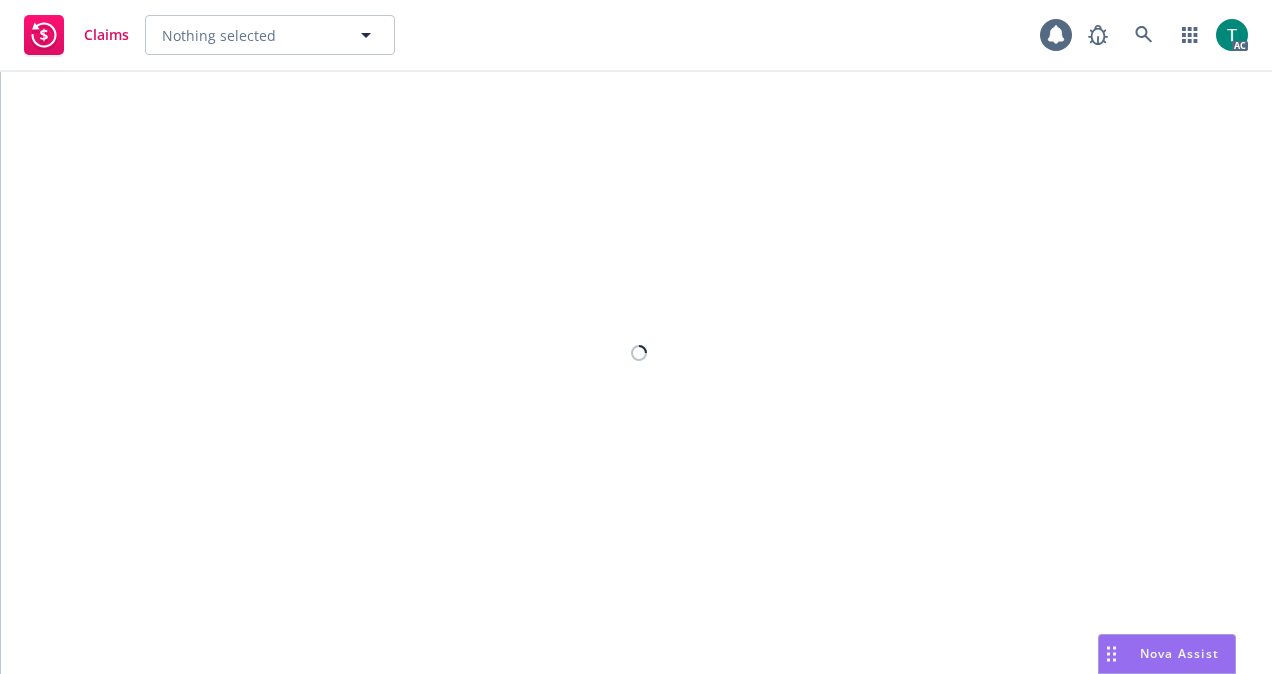 scroll, scrollTop: 0, scrollLeft: 0, axis: both 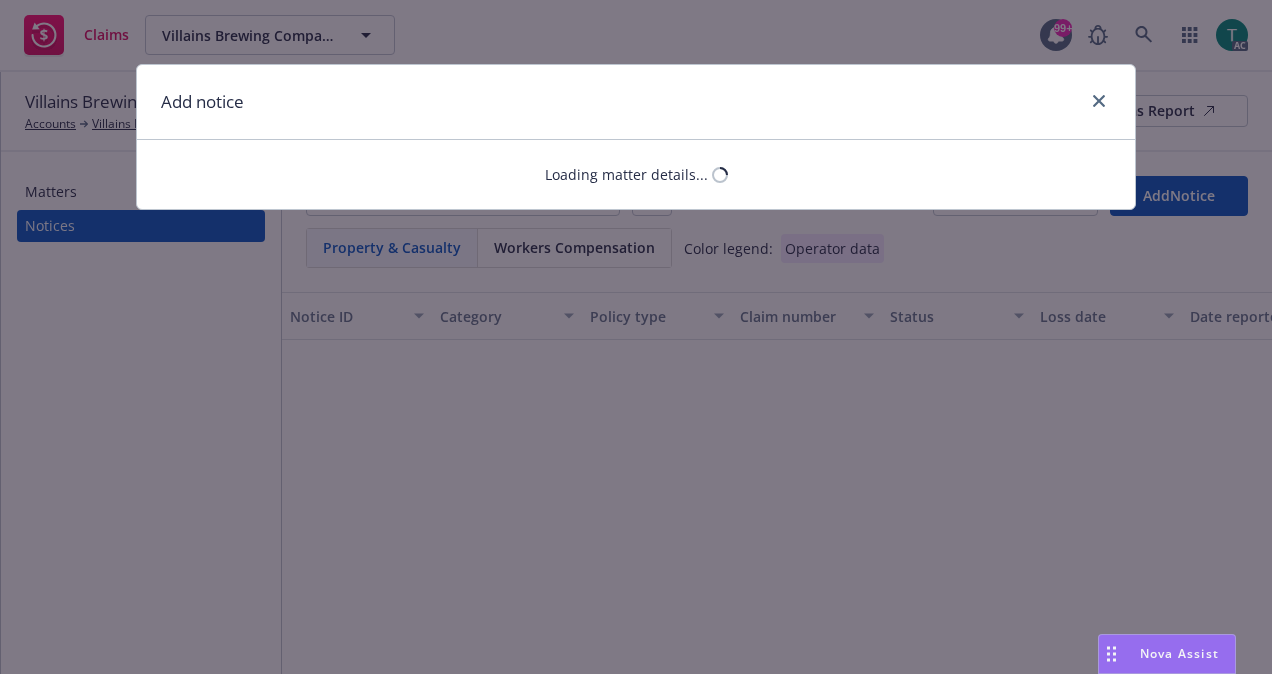 select on "GENERAL_LIABILITY" 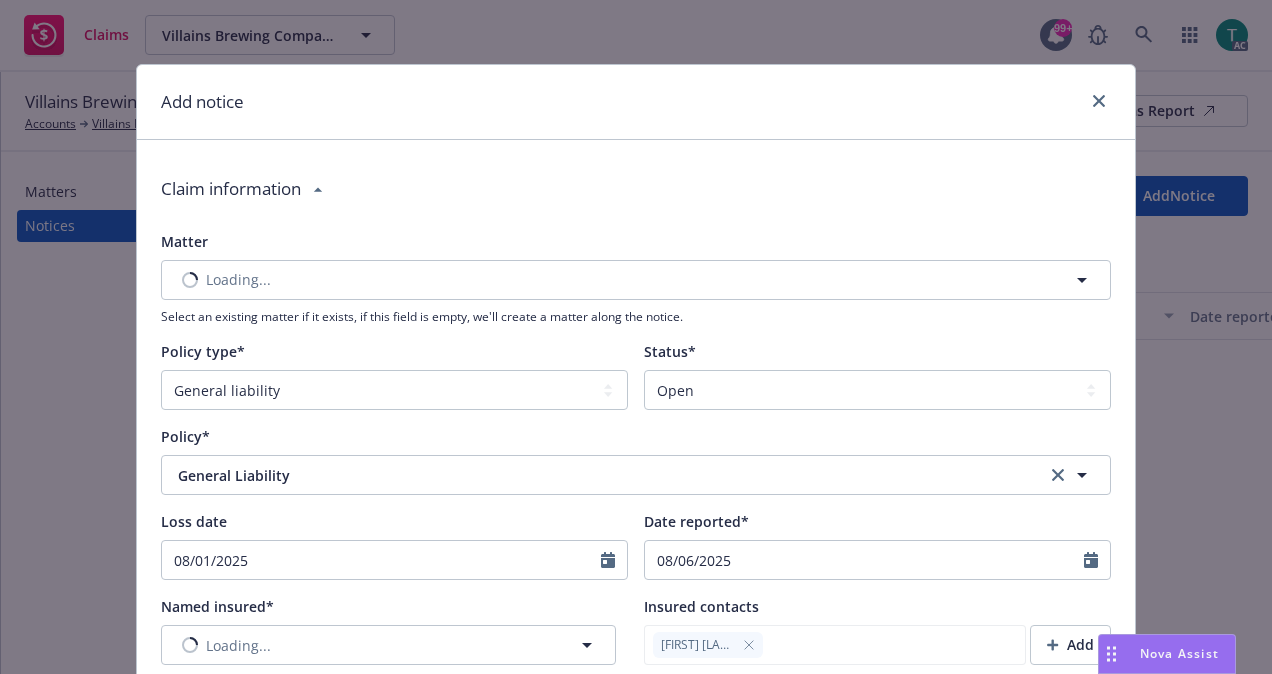 type on "x" 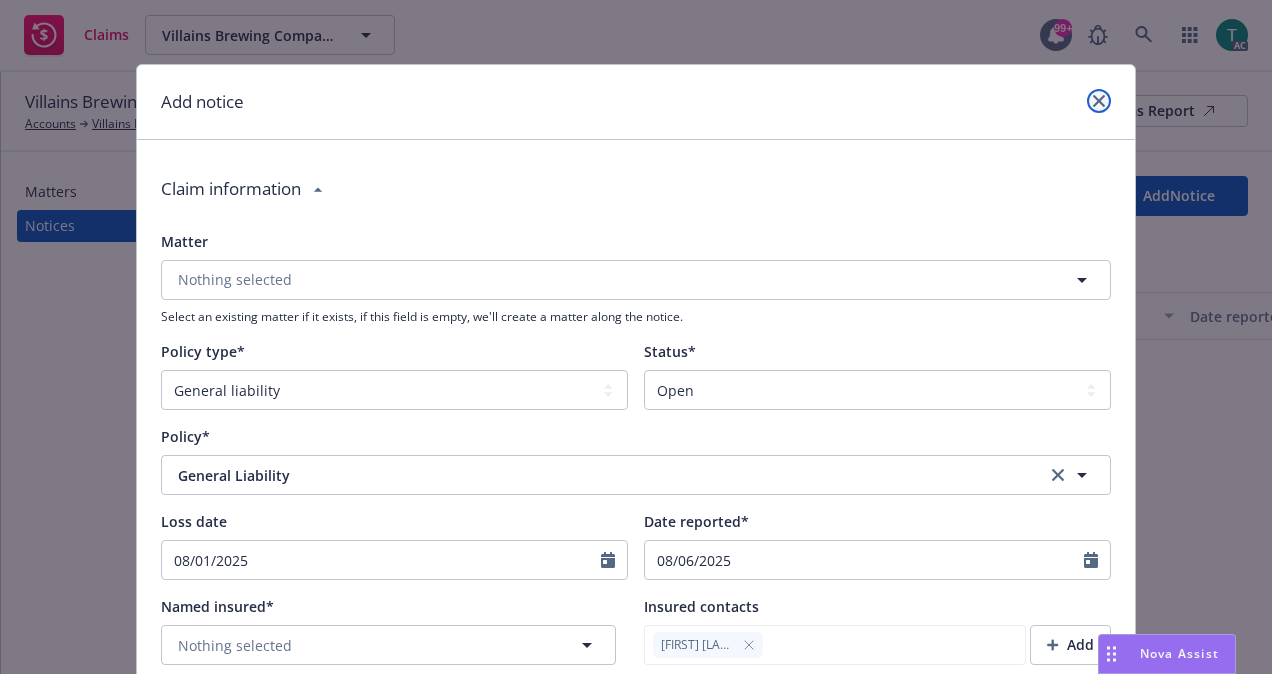 click at bounding box center [1099, 101] 